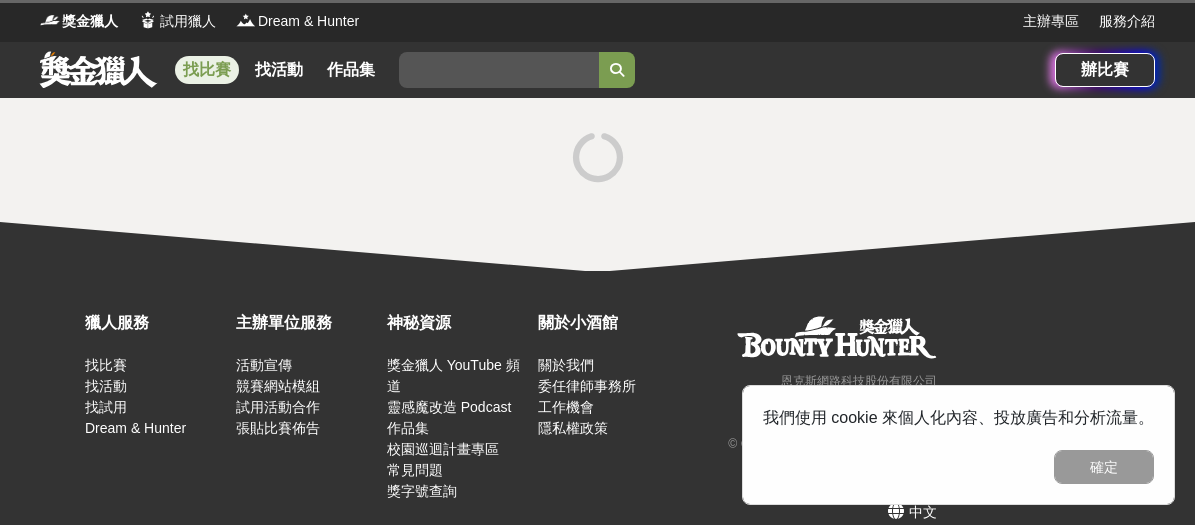 scroll, scrollTop: 0, scrollLeft: 0, axis: both 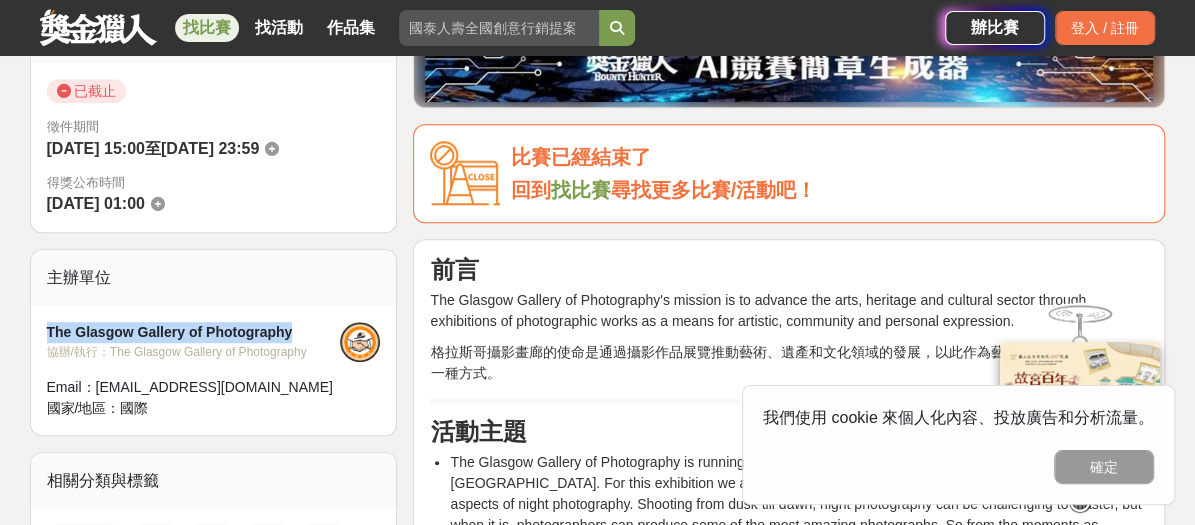 drag, startPoint x: 43, startPoint y: 328, endPoint x: 297, endPoint y: 330, distance: 254.00787 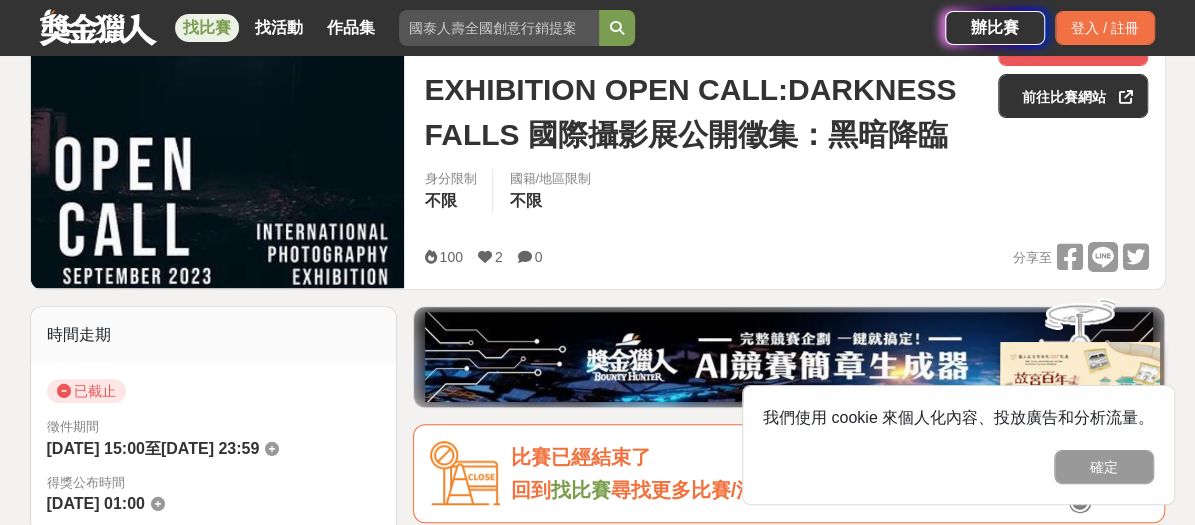 scroll, scrollTop: 200, scrollLeft: 0, axis: vertical 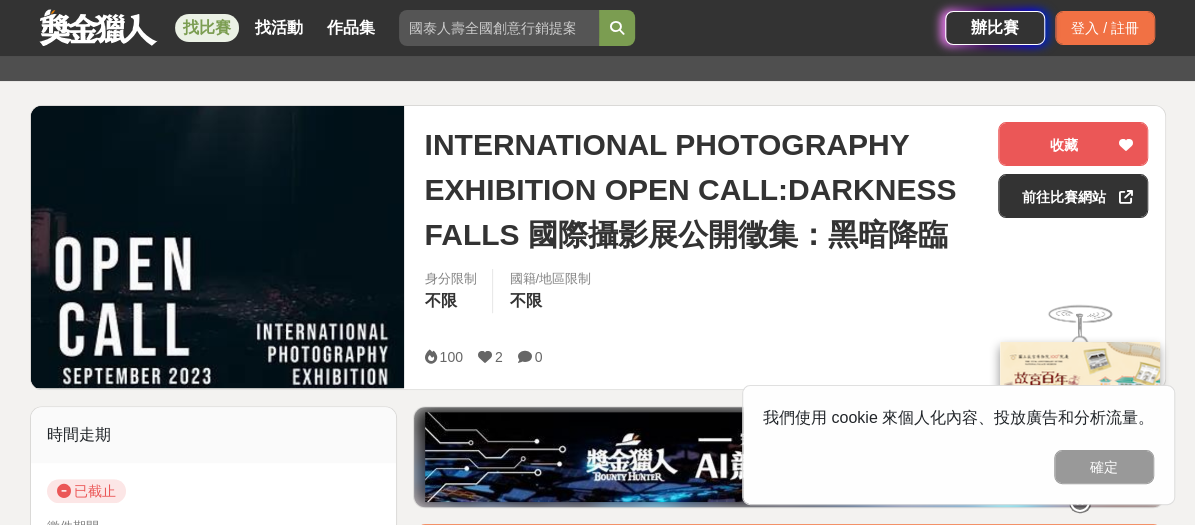 click at bounding box center (98, 27) 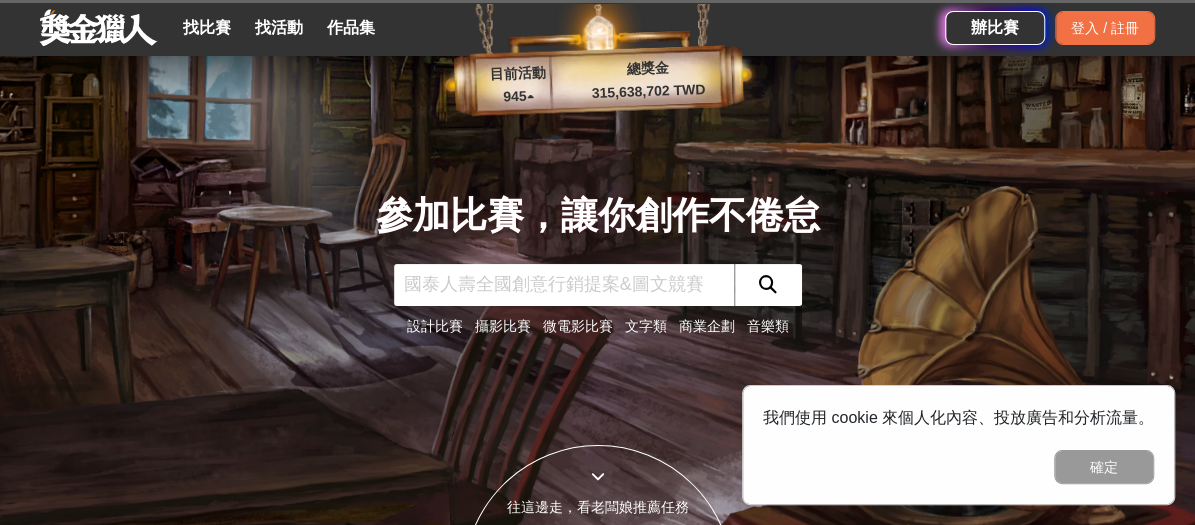 click on "文字類" at bounding box center [646, 326] 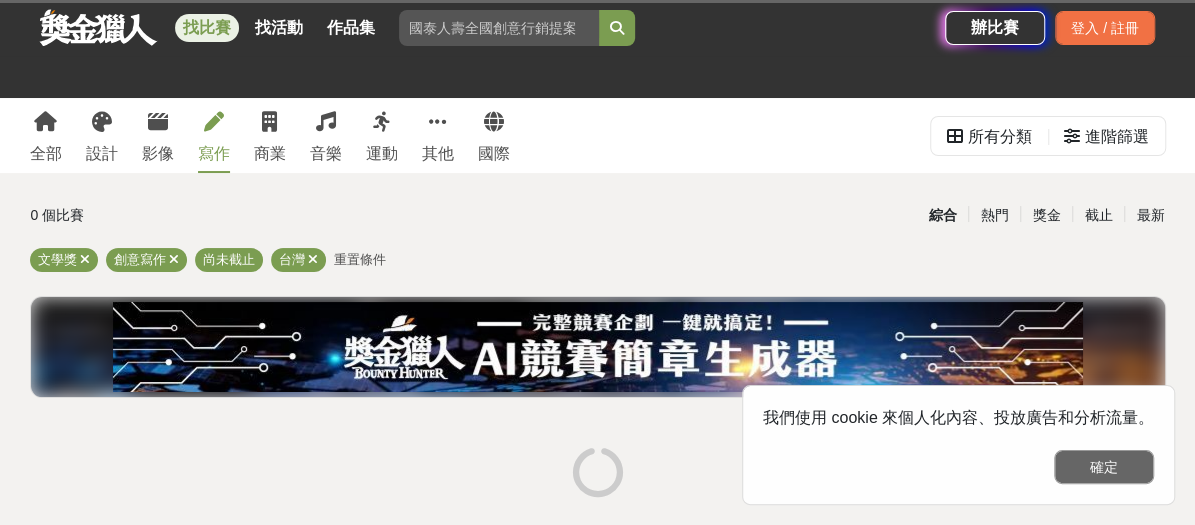 click on "確定" at bounding box center (1104, 467) 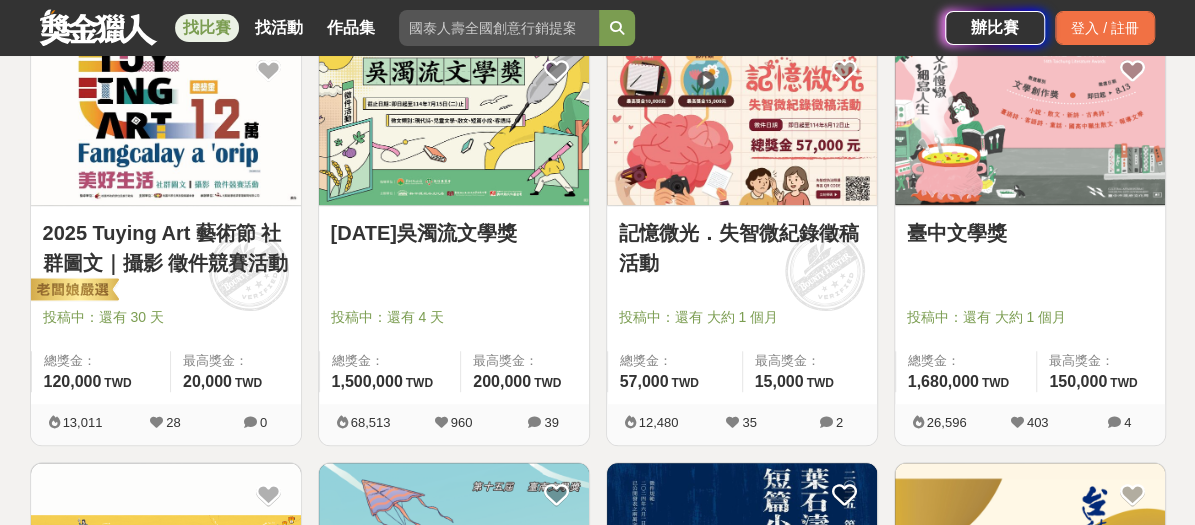 scroll, scrollTop: 300, scrollLeft: 0, axis: vertical 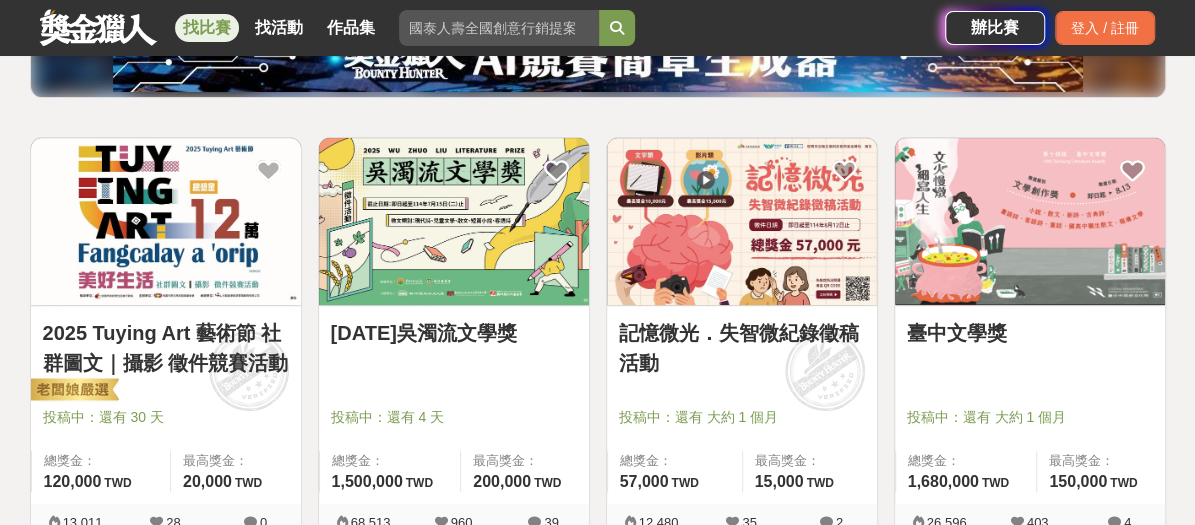click at bounding box center (166, 221) 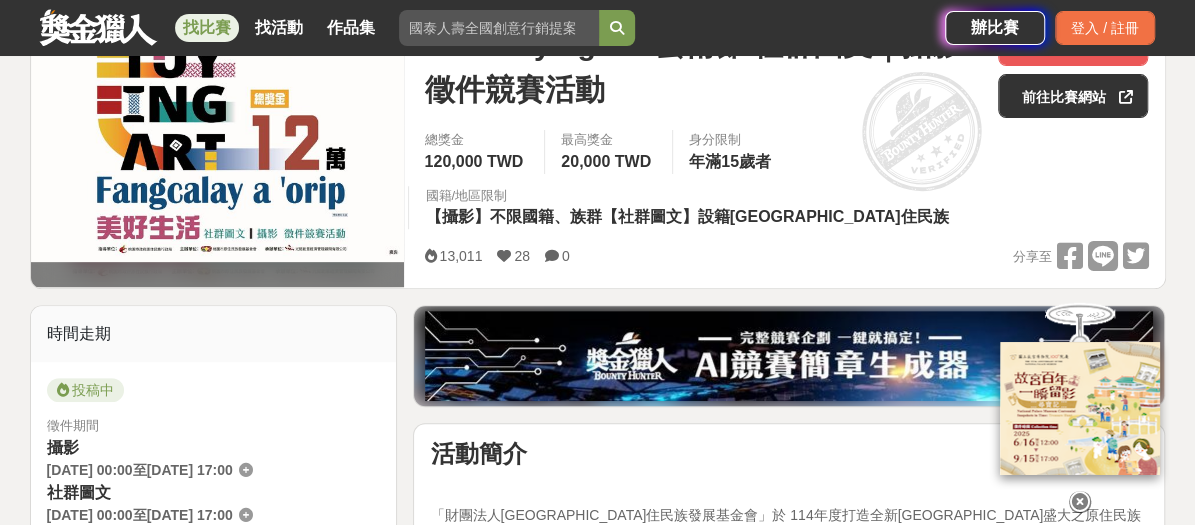 scroll, scrollTop: 500, scrollLeft: 0, axis: vertical 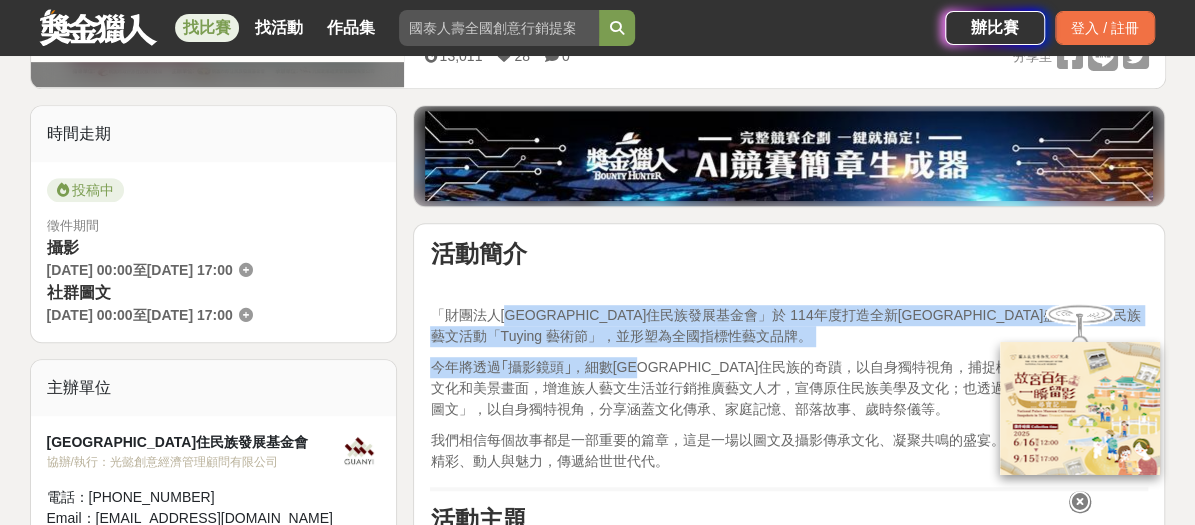 drag, startPoint x: 518, startPoint y: 309, endPoint x: 649, endPoint y: 341, distance: 134.85178 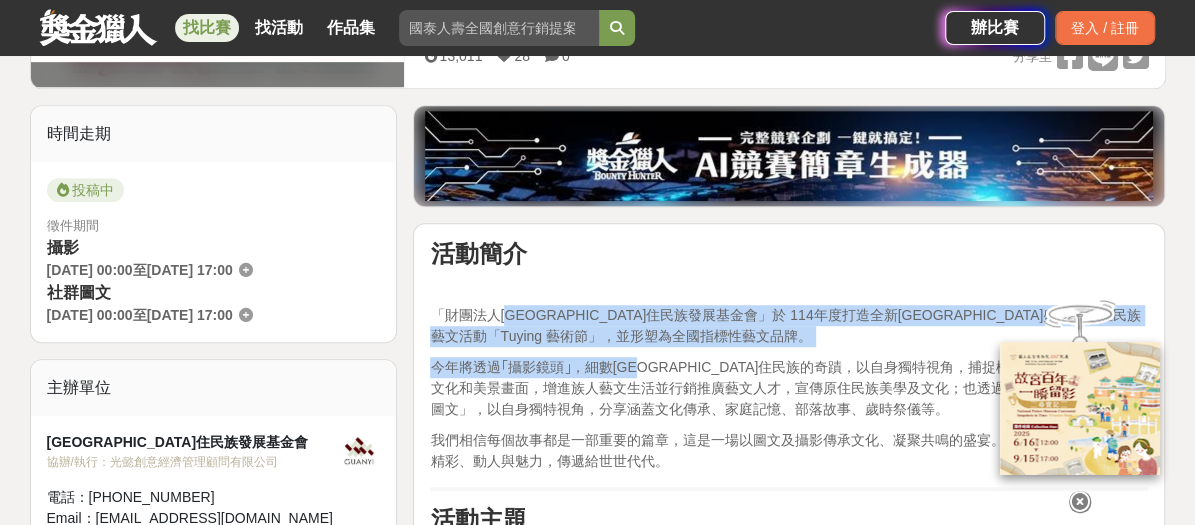 click on "活動簡介   「財團法 人[GEOGRAPHIC_DATA]住民族發展基金會」於 114年度打造全新[GEOGRAPHIC_DATA]盛大之原住民族藝文活動「Tuying 藝術節」，並形塑為全國指標性藝文品牌。 今年將透過｢攝影鏡頭｣，細數[GEOGRAPHIC_DATA]住民族的奇蹟，以自身獨特視角，捕捉桃園原住民族的生活、文化和美景畫面，增進族人藝文生活並行銷推廣藝文人才，宣傳原住民族美學及文化；也透過原住民族相關的「社群圖文」，以自身獨特視角，分享涵蓋文化傳承、家庭記憶、部落故事、歲時祭儀等。 我們相信每個故事都是一部重要的篇章，這是一場以圖文及攝影傳承文化、凝聚共鳴的盛宴。讓我們攜手，將桃園的精彩、動人與魅力，傳遞給世世代代。 活動主題    今年以 。 競賽活動    ★【 社群圖文競賽】 ★ 【攝影競賽】 參賽作品應具桃園市相關人事物相關之故事性、可看性及文化内涵。 自然與生態組" at bounding box center [789, 1814] 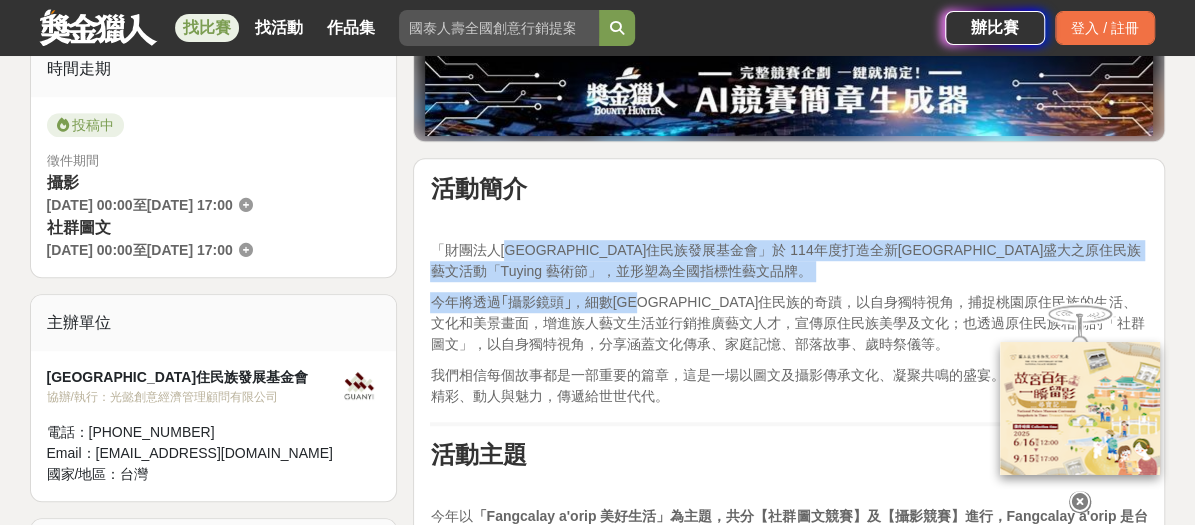 scroll, scrollTop: 600, scrollLeft: 0, axis: vertical 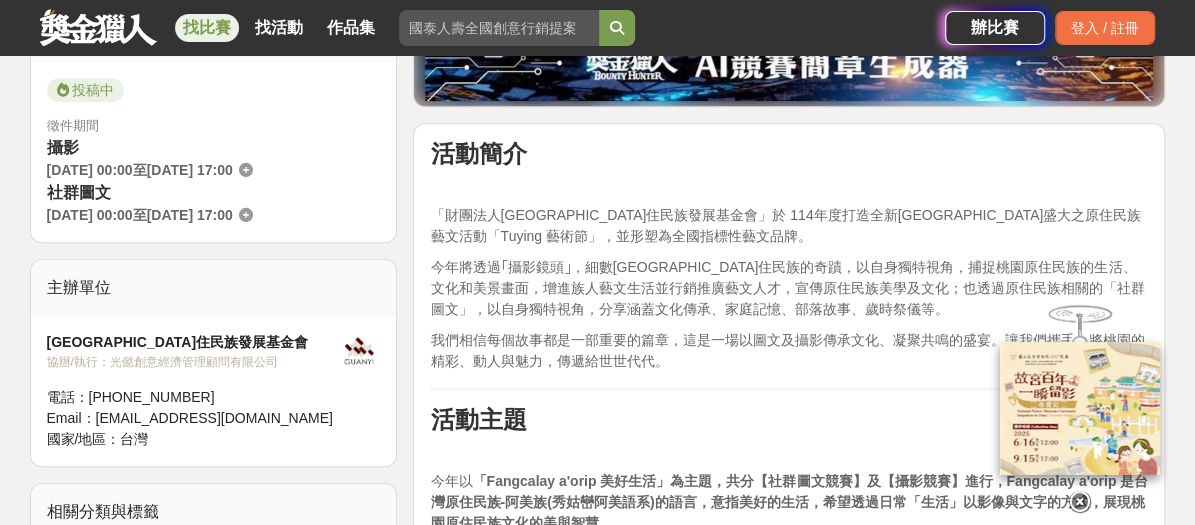 click on "今年將透過｢攝影鏡頭｣，細數[GEOGRAPHIC_DATA]住民族的奇蹟，以自身獨特視角，捕捉桃園原住民族的生活、文化和美景畫面，增進族人藝文生活並行銷推廣藝文人才，宣傳原住民族美學及文化；也透過原住民族相關的「社群圖文」，以自身獨特視角，分享涵蓋文化傳承、家庭記憶、部落故事、歲時祭儀等。" at bounding box center (787, 288) 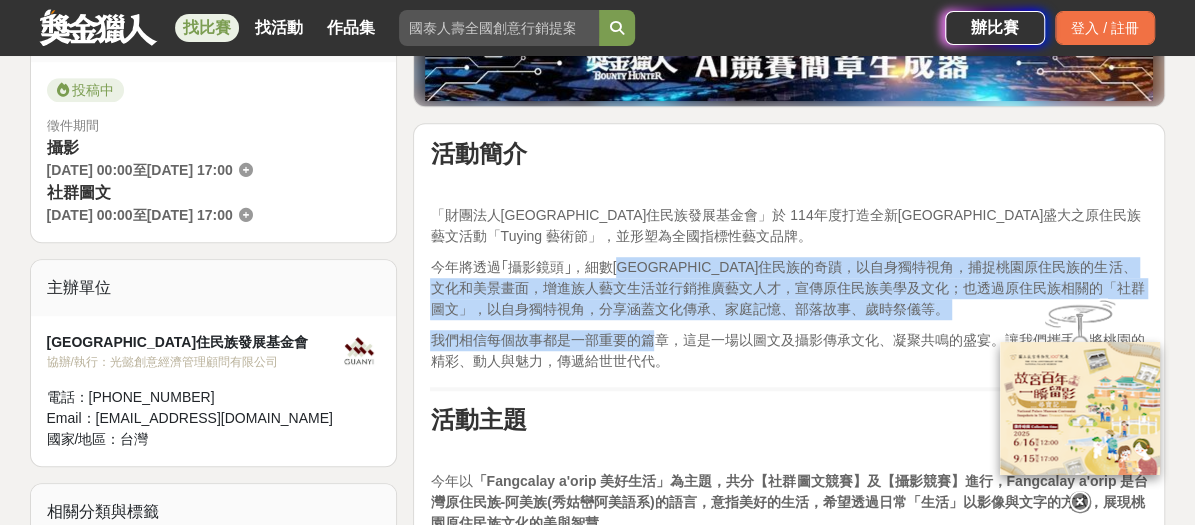drag, startPoint x: 619, startPoint y: 266, endPoint x: 653, endPoint y: 333, distance: 75.13322 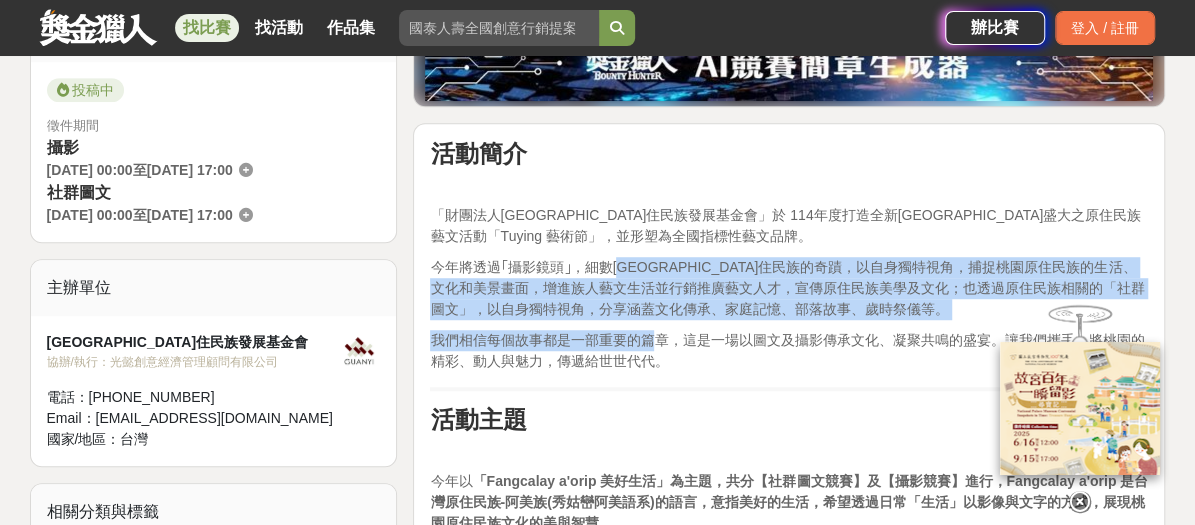click on "活動簡介   「財團法 人[GEOGRAPHIC_DATA]住民族發展基金會」於 114年度打造全新[GEOGRAPHIC_DATA]盛大之原住民族藝文活動「Tuying 藝術節」，並形塑為全國指標性藝文品牌。 今年將透過｢攝影鏡頭｣，細數[GEOGRAPHIC_DATA]住民族的奇蹟，以自身獨特視角，捕捉桃園原住民族的生活、文化和美景畫面，增進族人藝文生活並行銷推廣藝文人才，宣傳原住民族美學及文化；也透過原住民族相關的「社群圖文」，以自身獨特視角，分享涵蓋文化傳承、家庭記憶、部落故事、歲時祭儀等。 我們相信每個故事都是一部重要的篇章，這是一場以圖文及攝影傳承文化、凝聚共鳴的盛宴。讓我們攜手，將桃園的精彩、動人與魅力，傳遞給世世代代。 活動主題    今年以 。 競賽活動    ★【 社群圖文競賽】 ★ 【攝影競賽】 參賽作品應具桃園市相關人事物相關之故事性、可看性及文化内涵。 自然與生態組" at bounding box center [789, 1714] 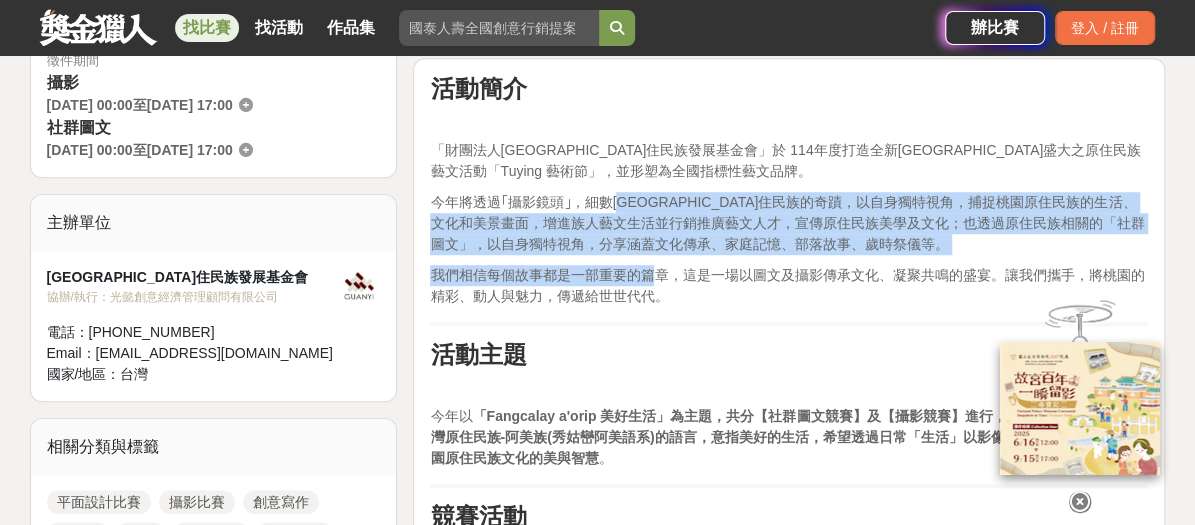 scroll, scrollTop: 700, scrollLeft: 0, axis: vertical 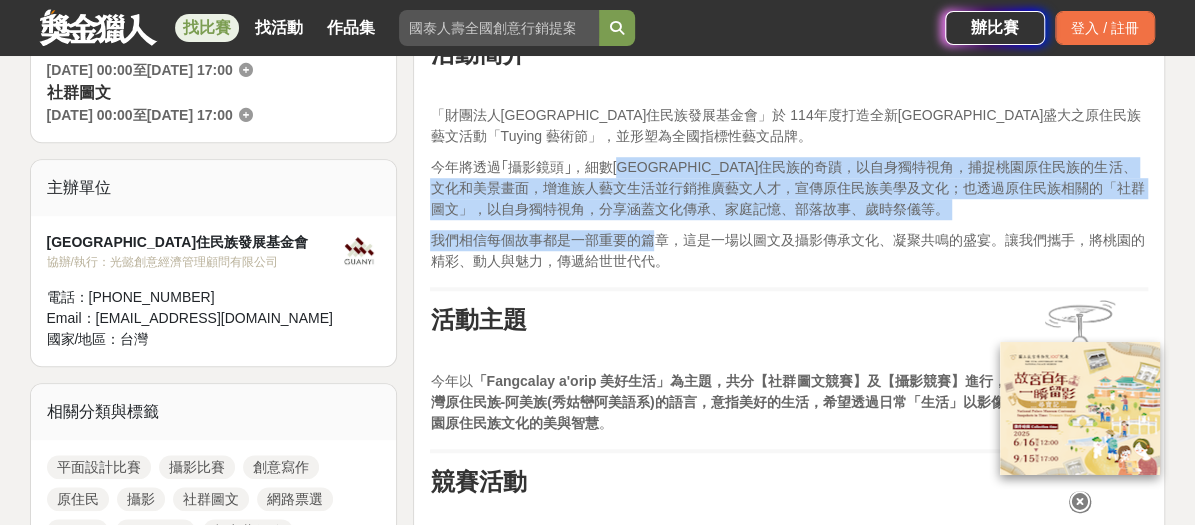 click on "今年將透過｢攝影鏡頭｣，細數[GEOGRAPHIC_DATA]住民族的奇蹟，以自身獨特視角，捕捉桃園原住民族的生活、文化和美景畫面，增進族人藝文生活並行銷推廣藝文人才，宣傳原住民族美學及文化；也透過原住民族相關的「社群圖文」，以自身獨特視角，分享涵蓋文化傳承、家庭記憶、部落故事、歲時祭儀等。" at bounding box center [787, 188] 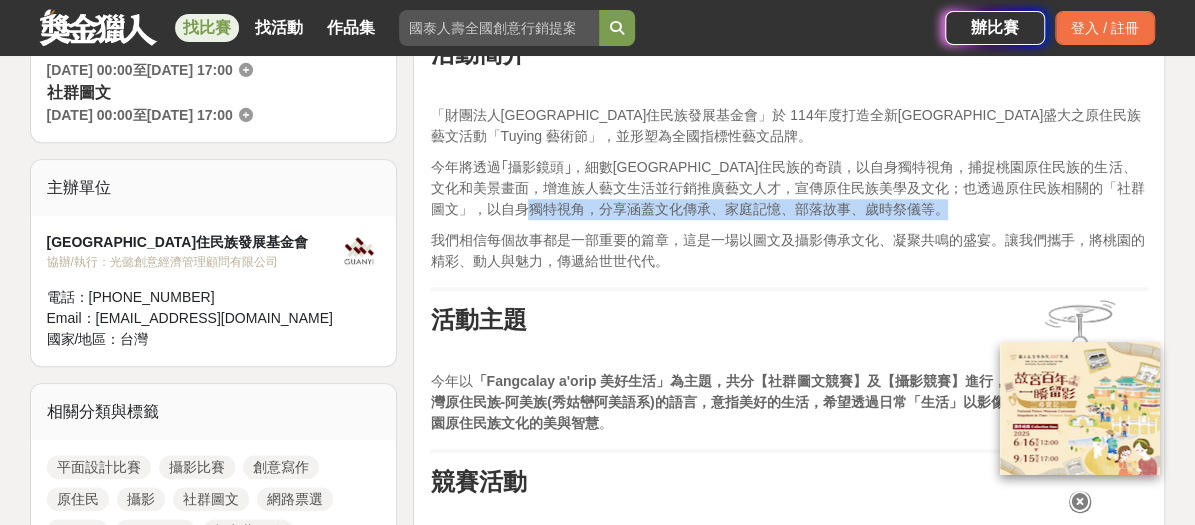 drag, startPoint x: 630, startPoint y: 209, endPoint x: 643, endPoint y: 277, distance: 69.2315 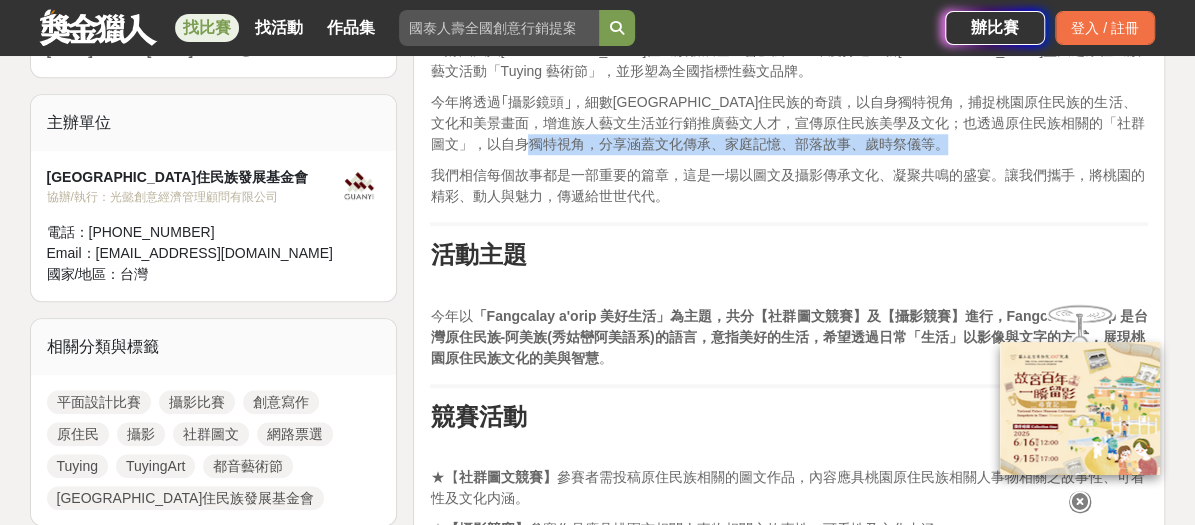 scroll, scrollTop: 800, scrollLeft: 0, axis: vertical 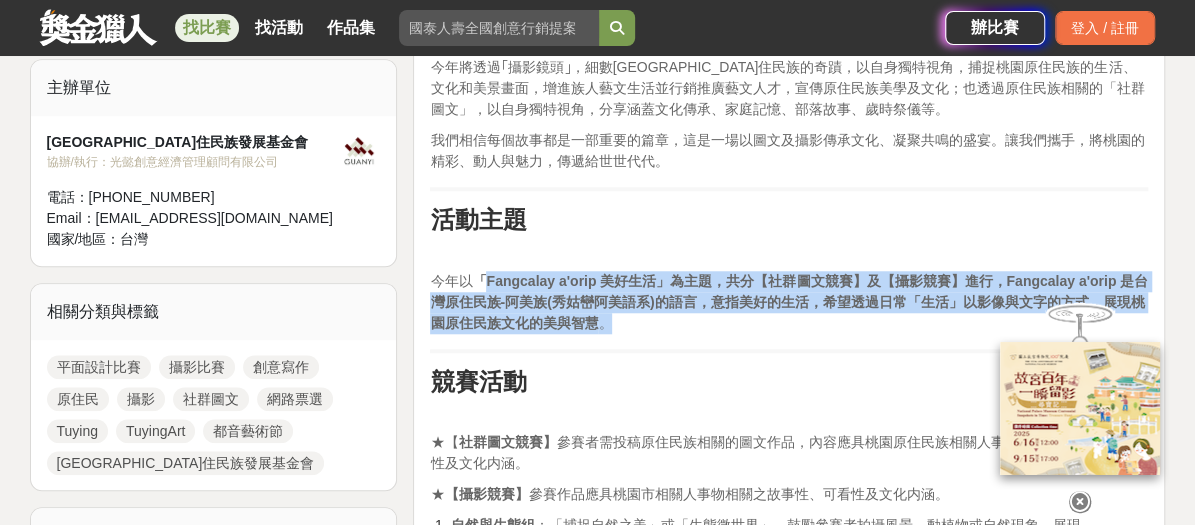 drag, startPoint x: 488, startPoint y: 270, endPoint x: 796, endPoint y: 315, distance: 311.27 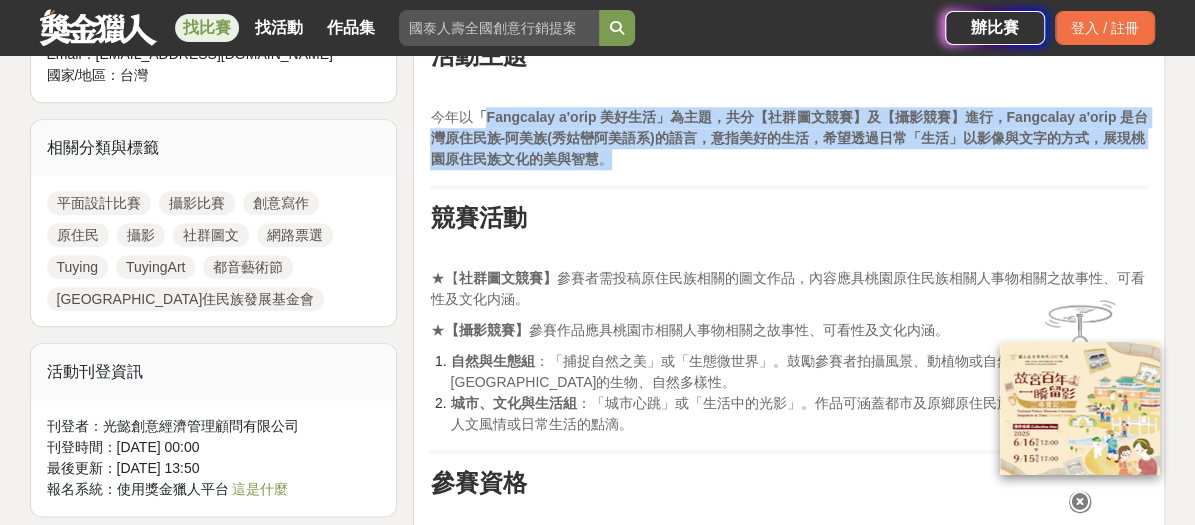 scroll, scrollTop: 1000, scrollLeft: 0, axis: vertical 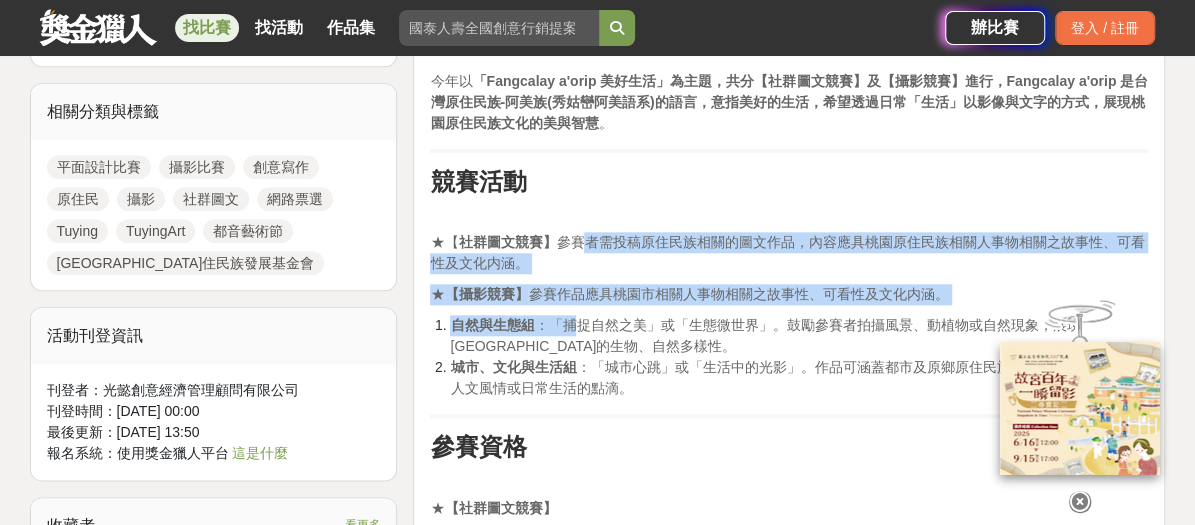 drag, startPoint x: 588, startPoint y: 225, endPoint x: 576, endPoint y: 304, distance: 79.9062 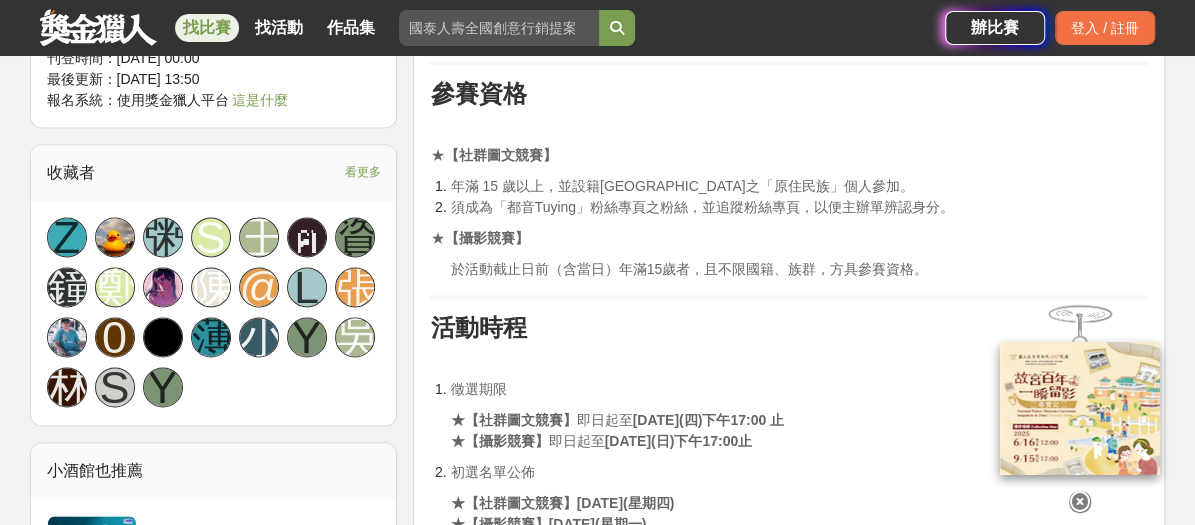 scroll, scrollTop: 1400, scrollLeft: 0, axis: vertical 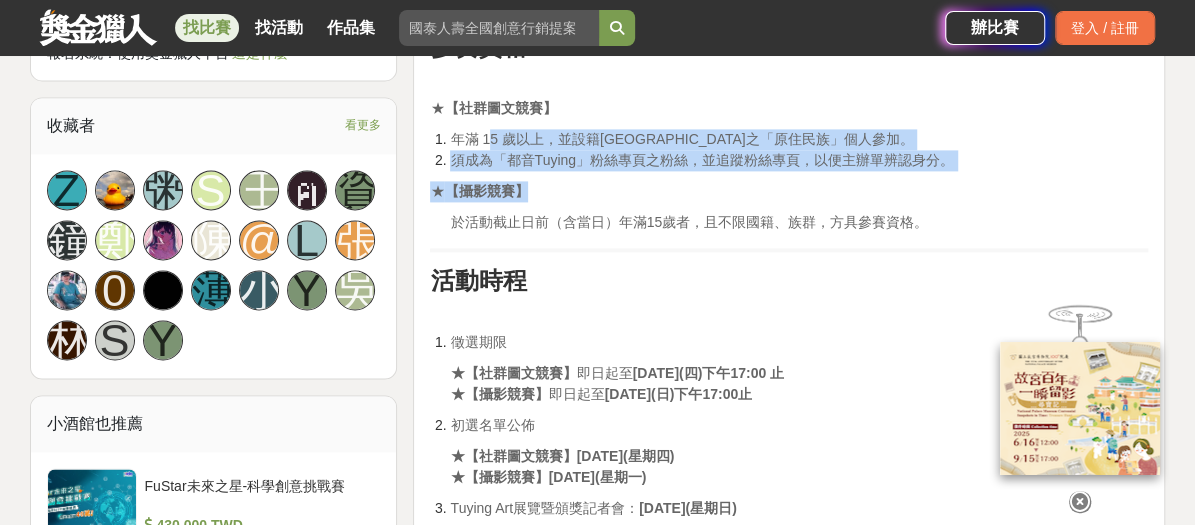 drag, startPoint x: 485, startPoint y: 120, endPoint x: 807, endPoint y: 151, distance: 323.4888 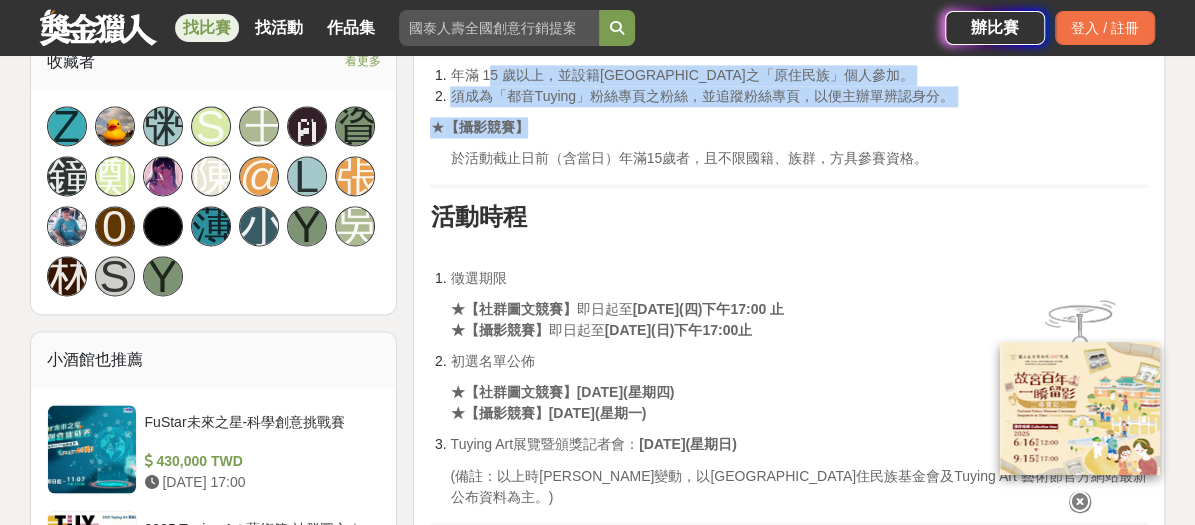 scroll, scrollTop: 1500, scrollLeft: 0, axis: vertical 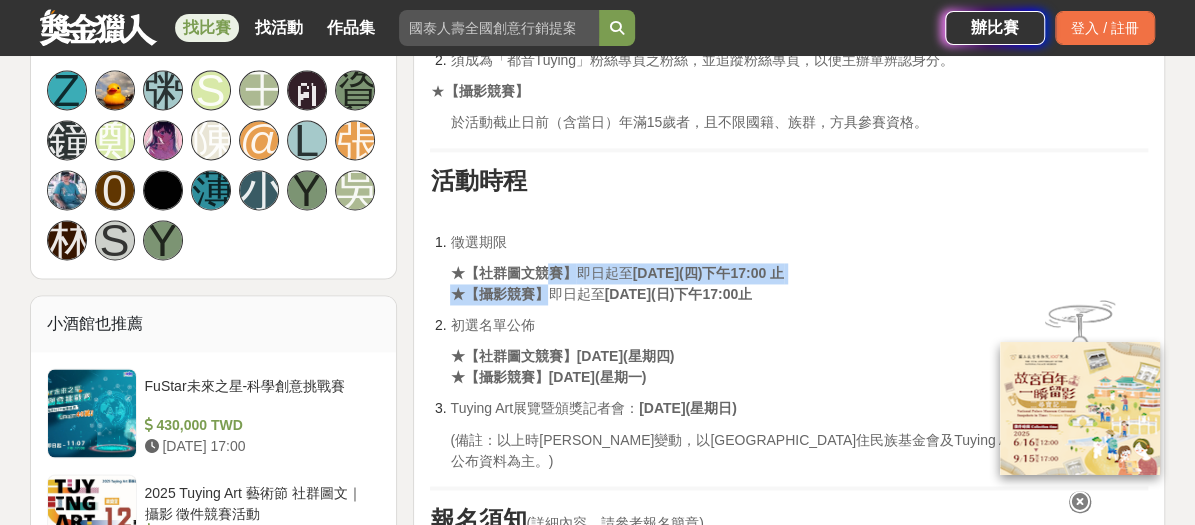 drag, startPoint x: 542, startPoint y: 253, endPoint x: 544, endPoint y: 273, distance: 20.09975 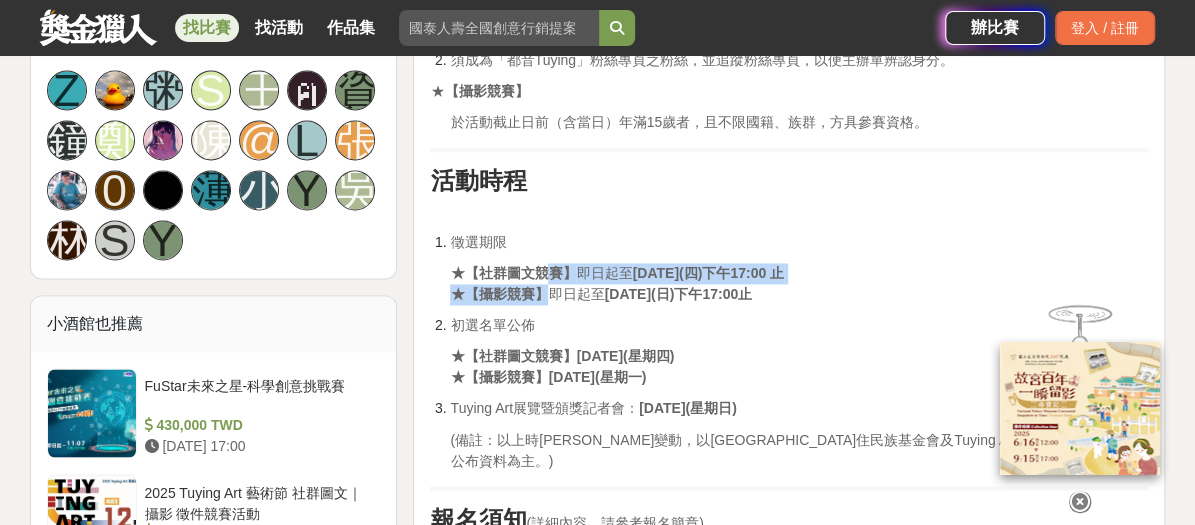 click on "★【攝影競賽】" at bounding box center (499, 294) 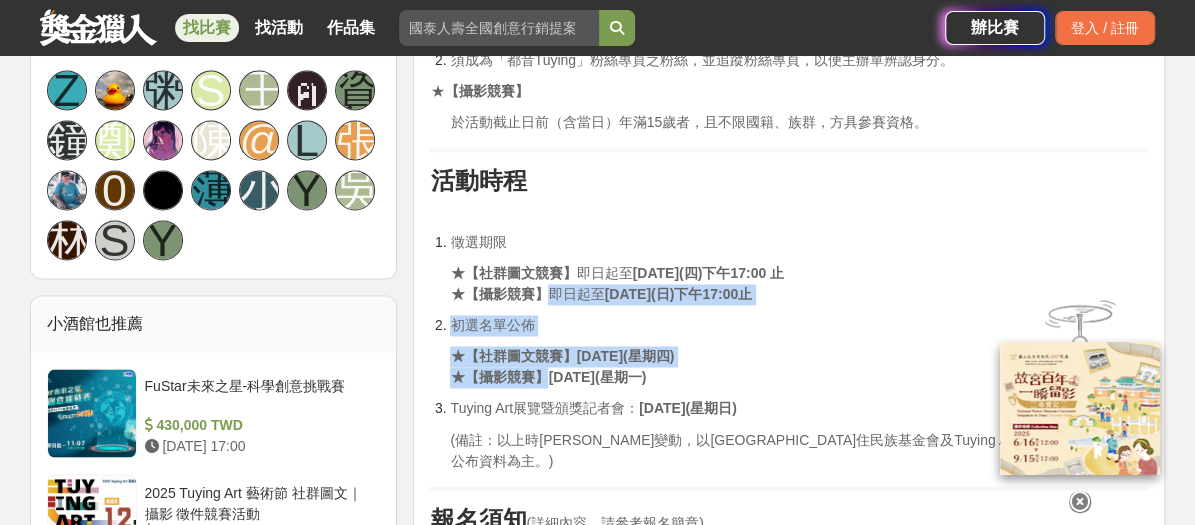 drag, startPoint x: 551, startPoint y: 269, endPoint x: 546, endPoint y: 345, distance: 76.1643 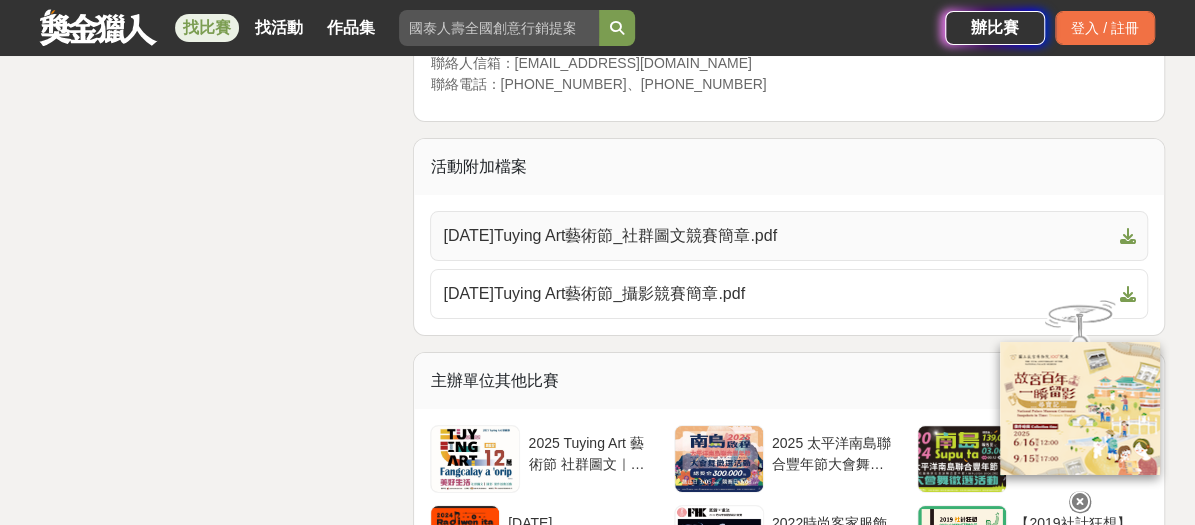 scroll, scrollTop: 3800, scrollLeft: 0, axis: vertical 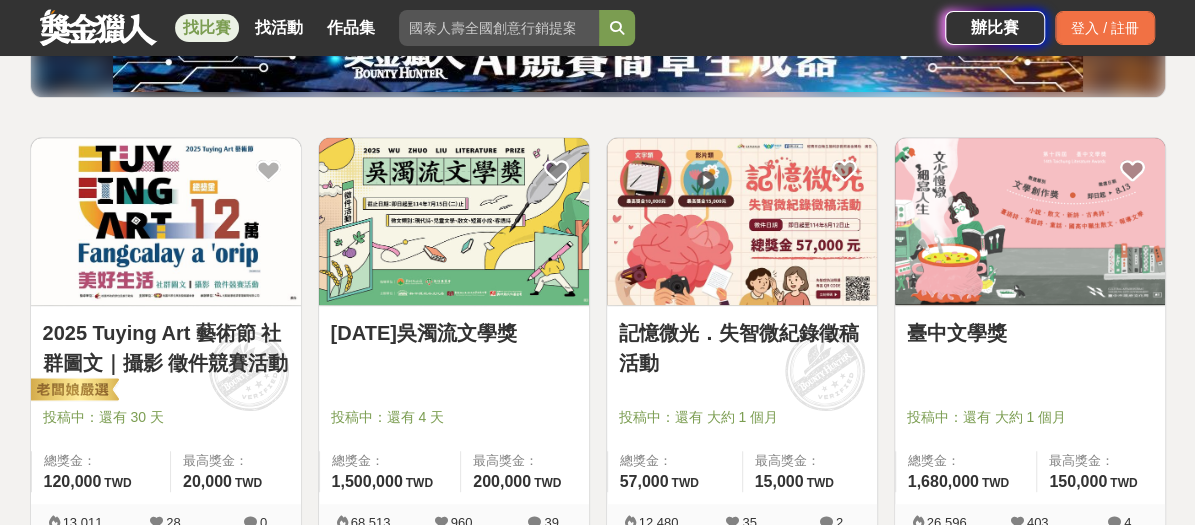 click at bounding box center [742, 221] 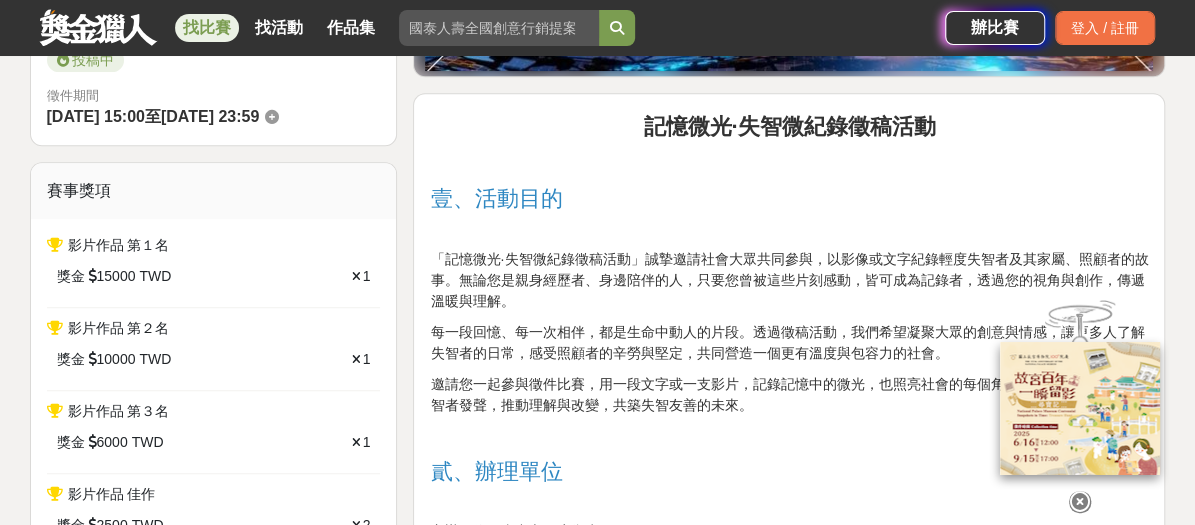 scroll, scrollTop: 600, scrollLeft: 0, axis: vertical 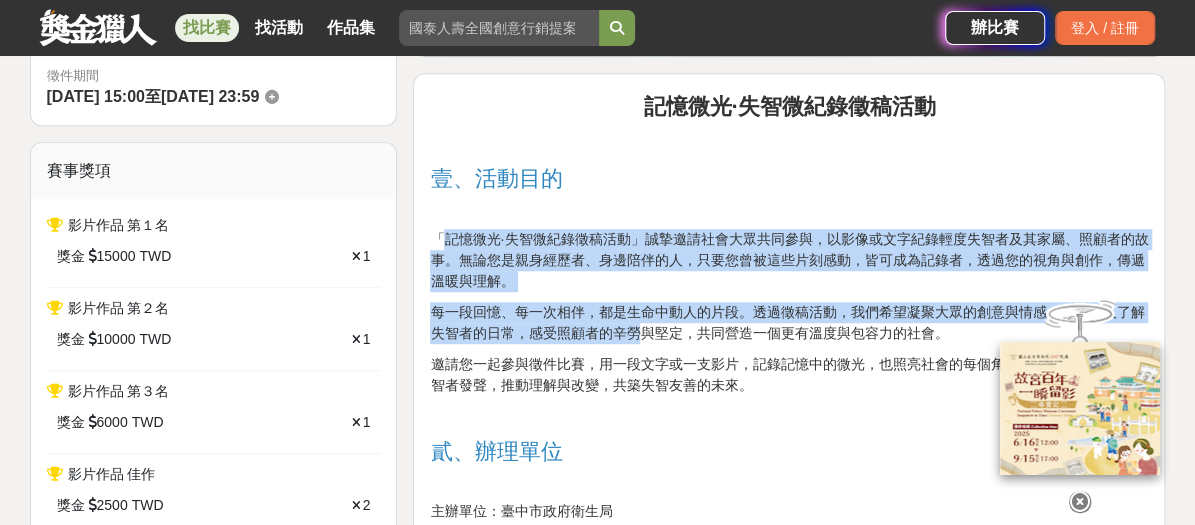 drag, startPoint x: 449, startPoint y: 237, endPoint x: 638, endPoint y: 319, distance: 206.02185 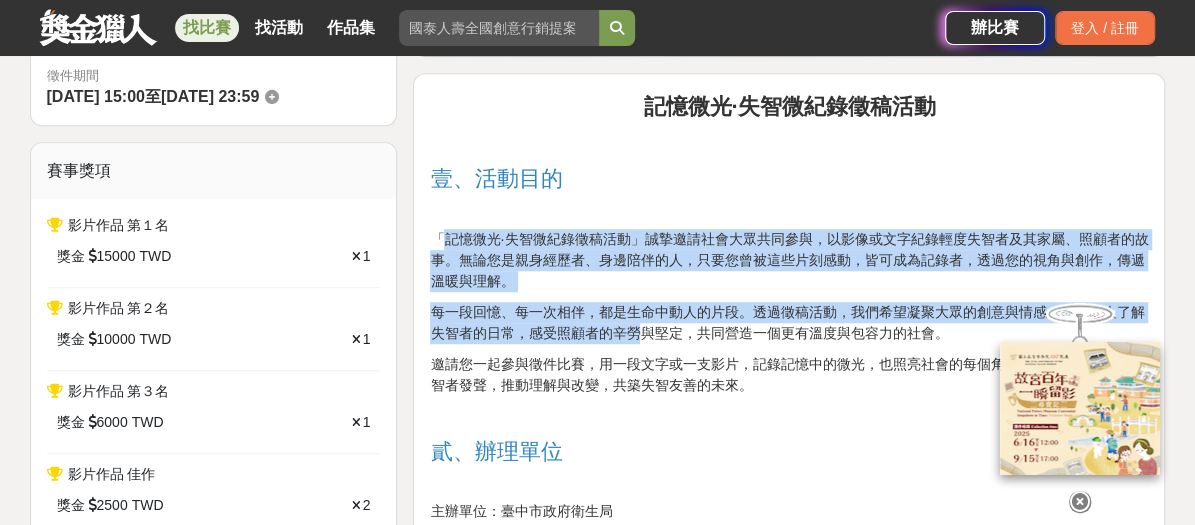 click on "記憶微光·失智微紀錄徵稿活動   壹、活動目的   「記憶微光·失智微紀錄徵稿活動」誠摯邀請社會大眾共同參與，以影像或文字紀錄輕度失智者及其家屬、照顧者的故事。無論您是親身經歷者、身邊陪伴的人，只要您曾被這些片刻感動，皆可成為記錄者，透過您的視角與創作，傳遞溫暖與理解。 每一段回憶、每一次相伴，都是生命中動人的片段。透過徵稿活動，我們希望凝聚大眾的創意與情感，讓更多人了解失智者的日常，感受照顧者的辛勞與堅定，共同營造一個更有溫度與包容力的社會。 邀請您一起參與徵件比賽，用一段文字或一支影片，記錄記憶中的微光，也照亮社會的每個角落。讓我們用創作為失智者發聲，推動理解與改變，共築失智友善的未來。   貳、辦理單位   主辦單位：臺中市政府衛生局 執行單位：豐盟有線電視股份有限公司   參、參賽資格" at bounding box center [789, 1598] 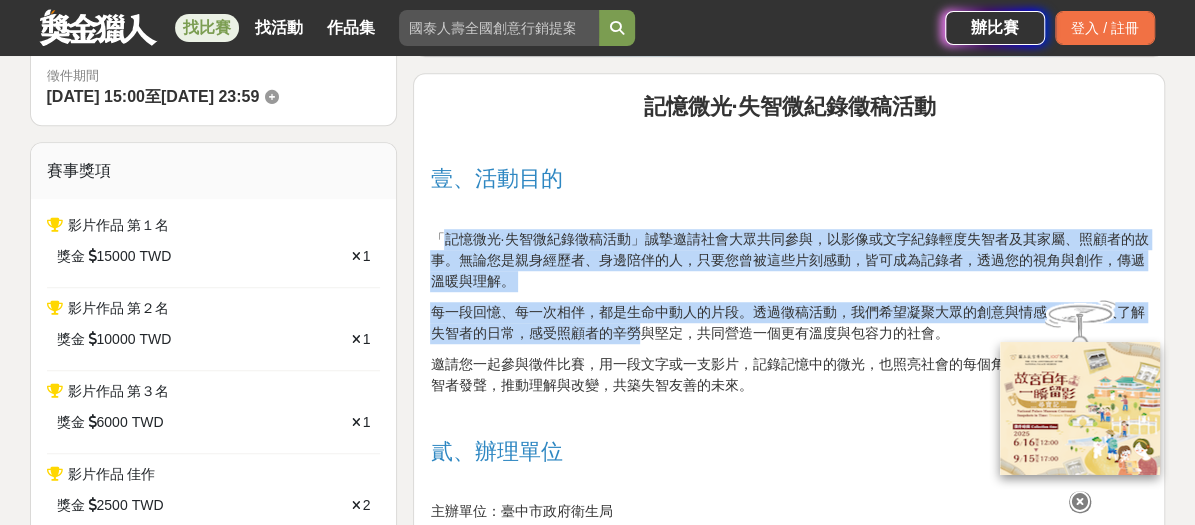 scroll, scrollTop: 700, scrollLeft: 0, axis: vertical 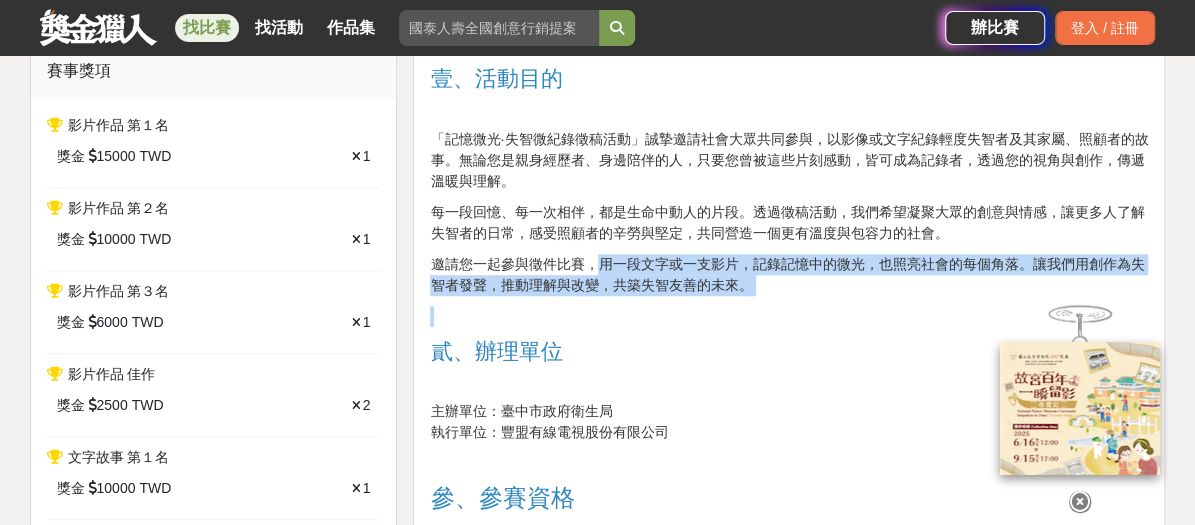drag, startPoint x: 602, startPoint y: 268, endPoint x: 607, endPoint y: 306, distance: 38.327538 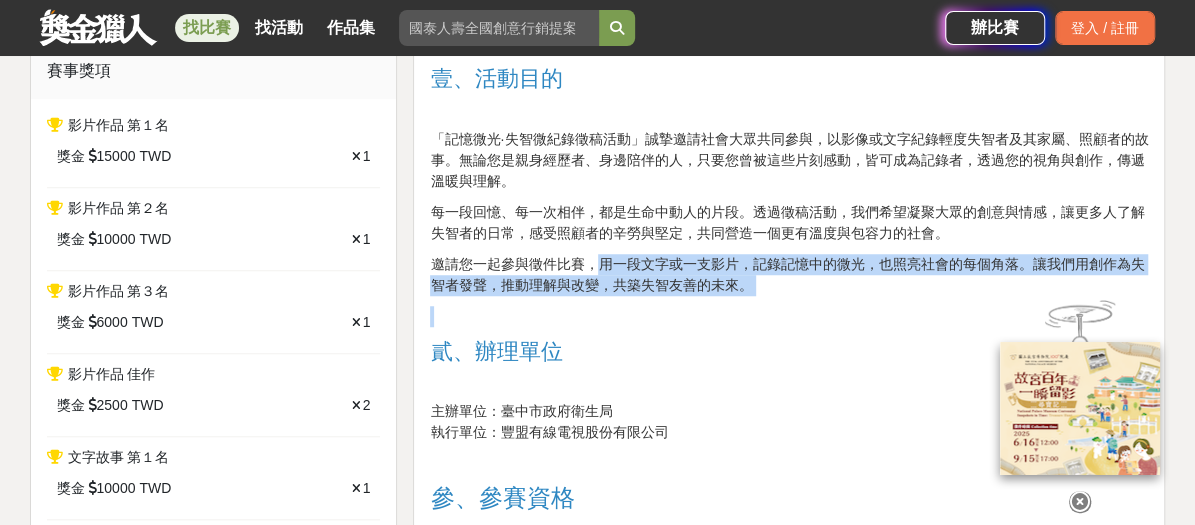 click on "記憶微光·失智微紀錄徵稿活動   壹、活動目的   「記憶微光·失智微紀錄徵稿活動」誠摯邀請社會大眾共同參與，以影像或文字紀錄輕度失智者及其家屬、照顧者的故事。無論您是親身經歷者、身邊陪伴的人，只要您曾被這些片刻感動，皆可成為記錄者，透過您的視角與創作，傳遞溫暖與理解。 每一段回憶、每一次相伴，都是生命中動人的片段。透過徵稿活動，我們希望凝聚大眾的創意與情感，讓更多人了解失智者的日常，感受照顧者的辛勞與堅定，共同營造一個更有溫度與包容力的社會。 邀請您一起參與徵件比賽，用一段文字或一支影片，記錄記憶中的微光，也照亮社會的每個角落。讓我們用創作為失智者發聲，推動理解與改變，共築失智友善的未來。   貳、辦理單位   主辦單位：臺中市政府衛生局 執行單位：豐盟有線電視股份有限公司   參、參賽資格" at bounding box center [789, 1498] 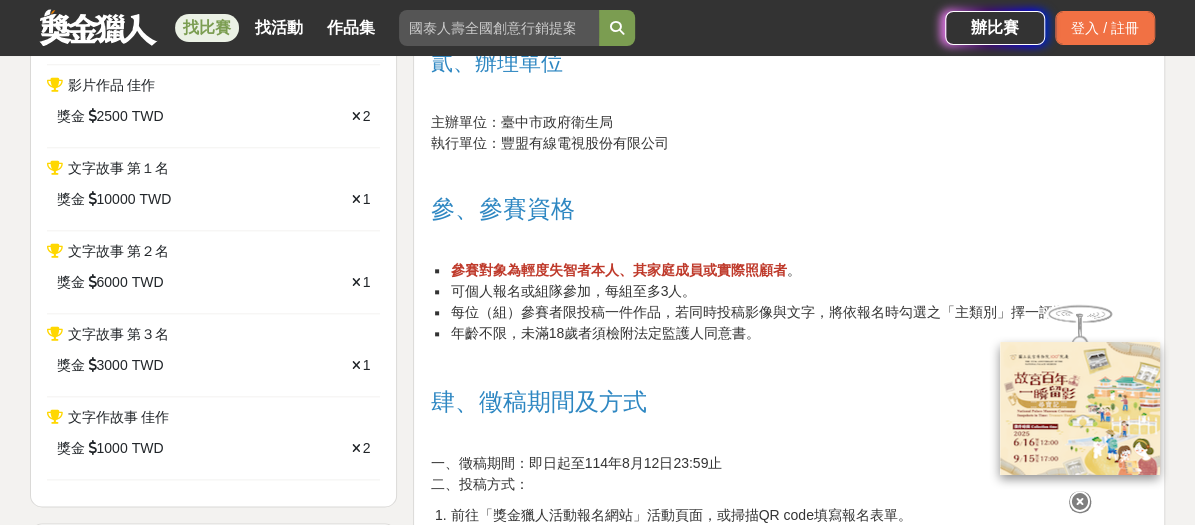 scroll, scrollTop: 1000, scrollLeft: 0, axis: vertical 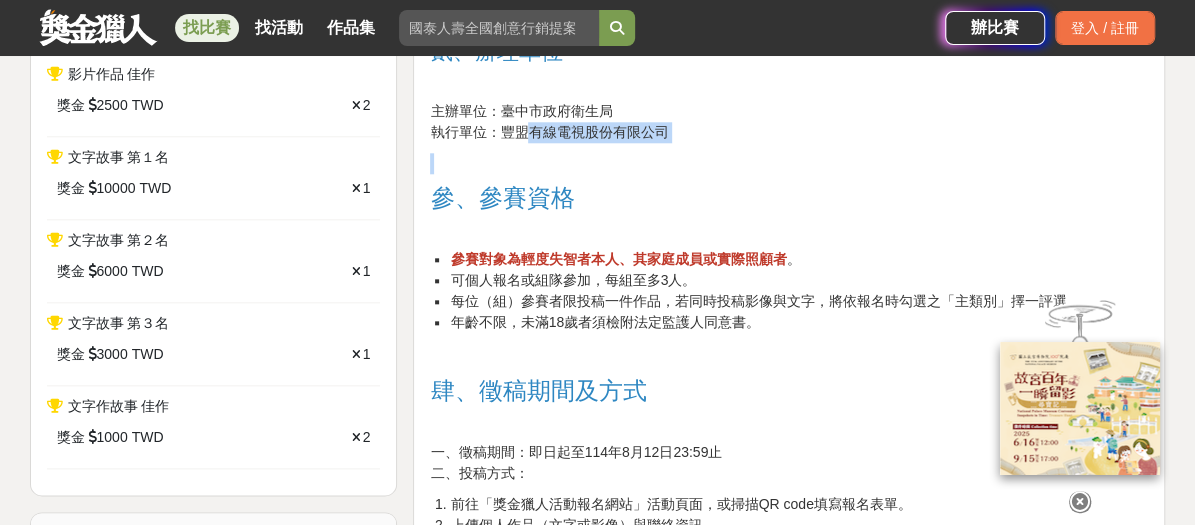drag, startPoint x: 528, startPoint y: 132, endPoint x: 709, endPoint y: 140, distance: 181.17671 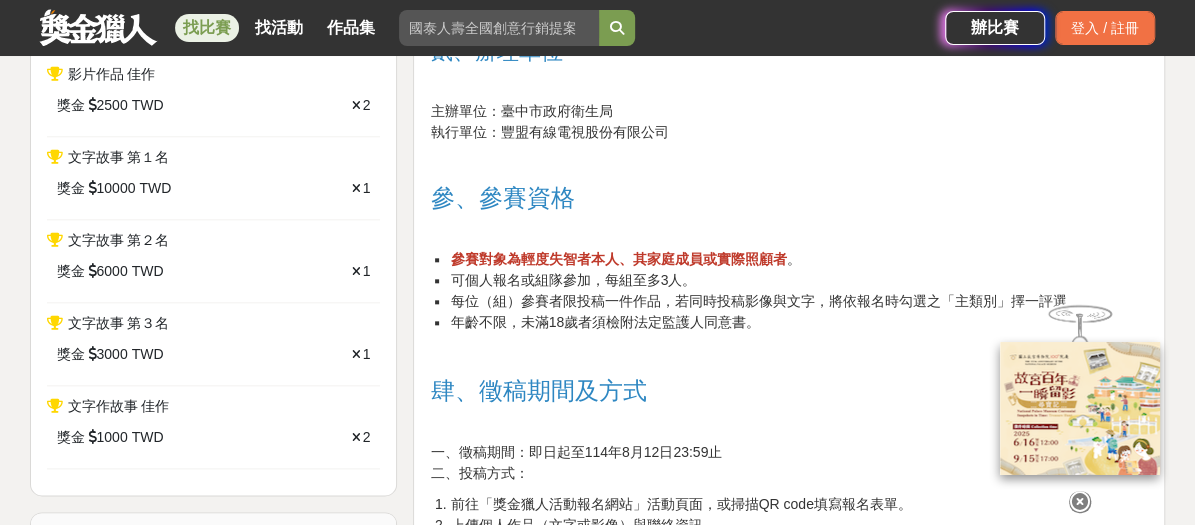 click on "每位（組）參賽者限投稿一件作品，若同時投稿影像與文字，將依報名時勾選之「主類別」擇一評選。" at bounding box center [765, 301] 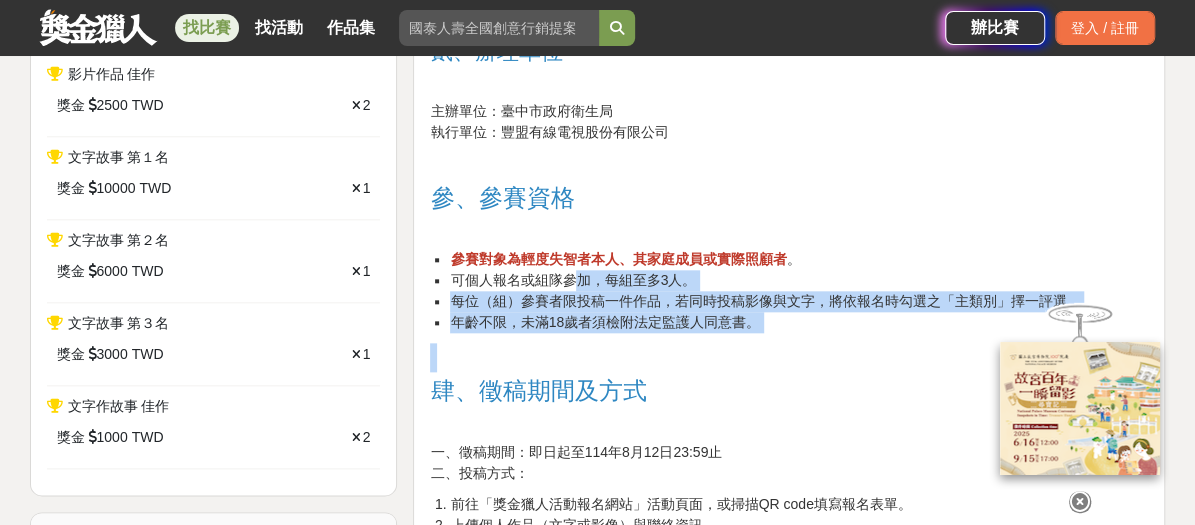 drag, startPoint x: 575, startPoint y: 274, endPoint x: 608, endPoint y: 331, distance: 65.863495 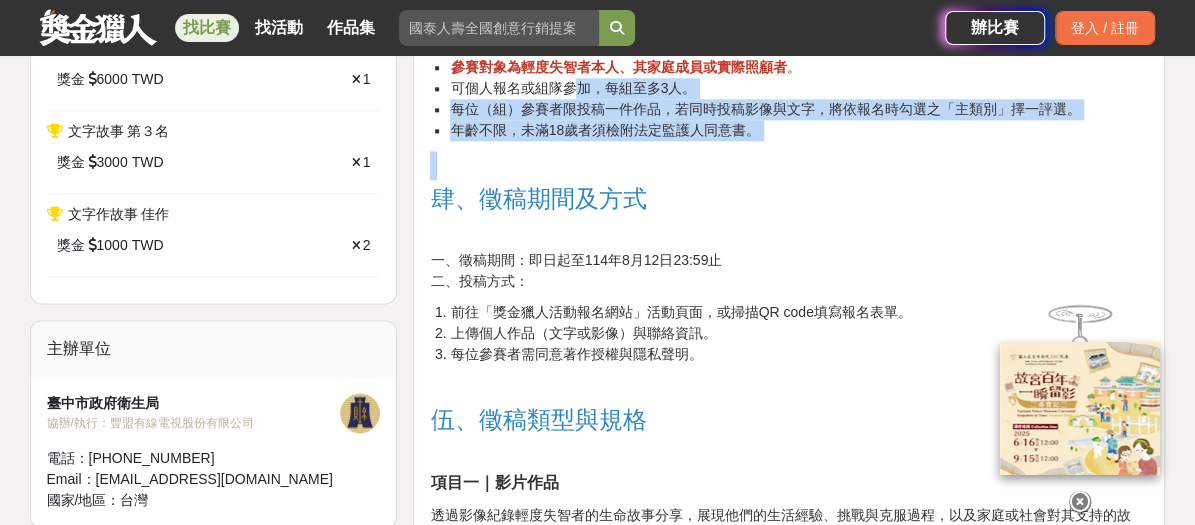scroll, scrollTop: 1200, scrollLeft: 0, axis: vertical 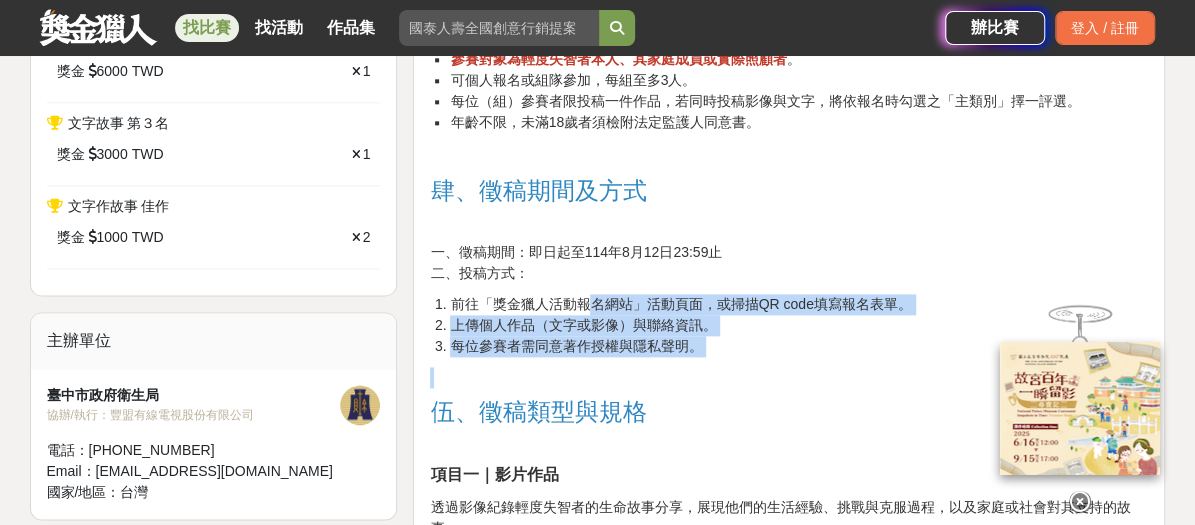 drag, startPoint x: 589, startPoint y: 272, endPoint x: 641, endPoint y: 346, distance: 90.44335 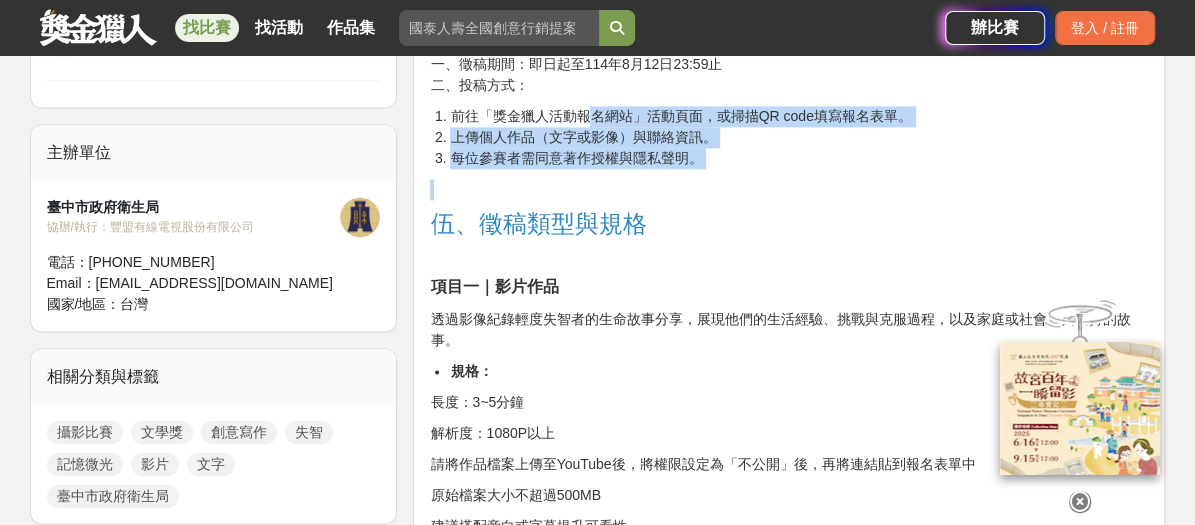 scroll, scrollTop: 1400, scrollLeft: 0, axis: vertical 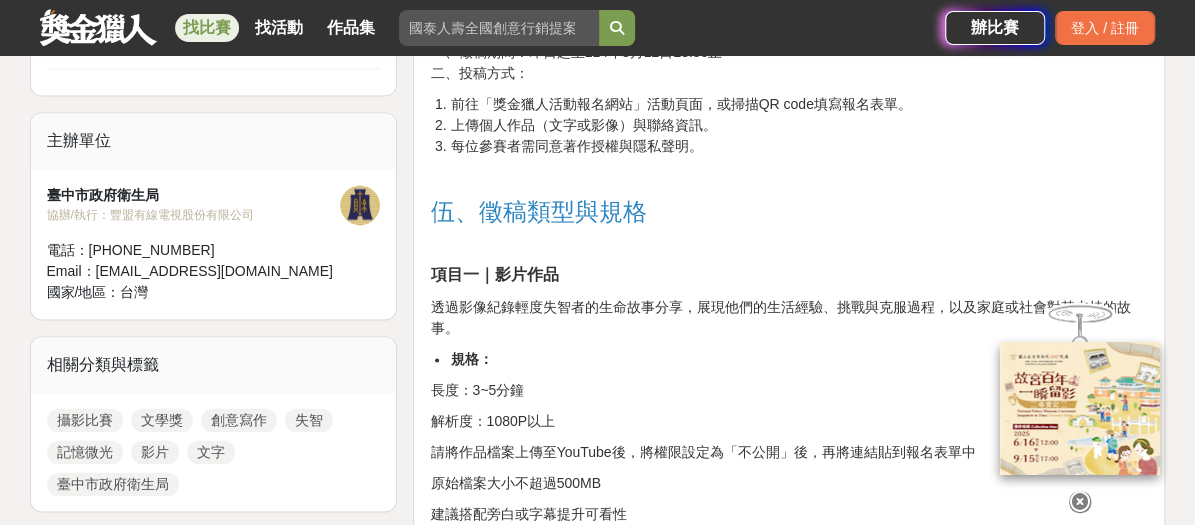 click on "透過影像紀錄輕度失智者的生命故事分享，展現他們的生活經驗、挑戰與克服過程，以及家庭或社會對其支持的故事。" at bounding box center (789, 318) 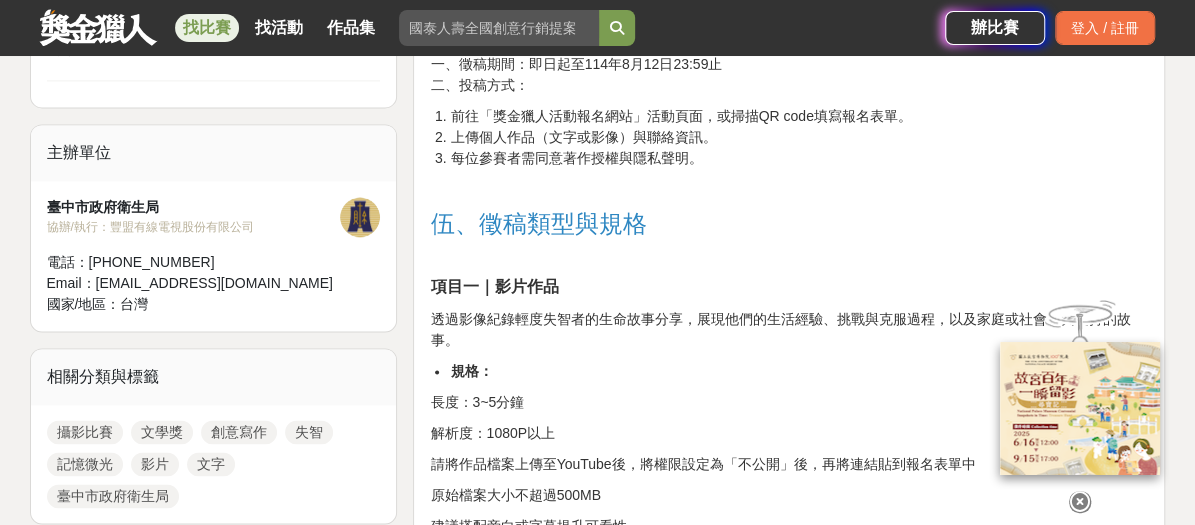 scroll, scrollTop: 1253, scrollLeft: 0, axis: vertical 